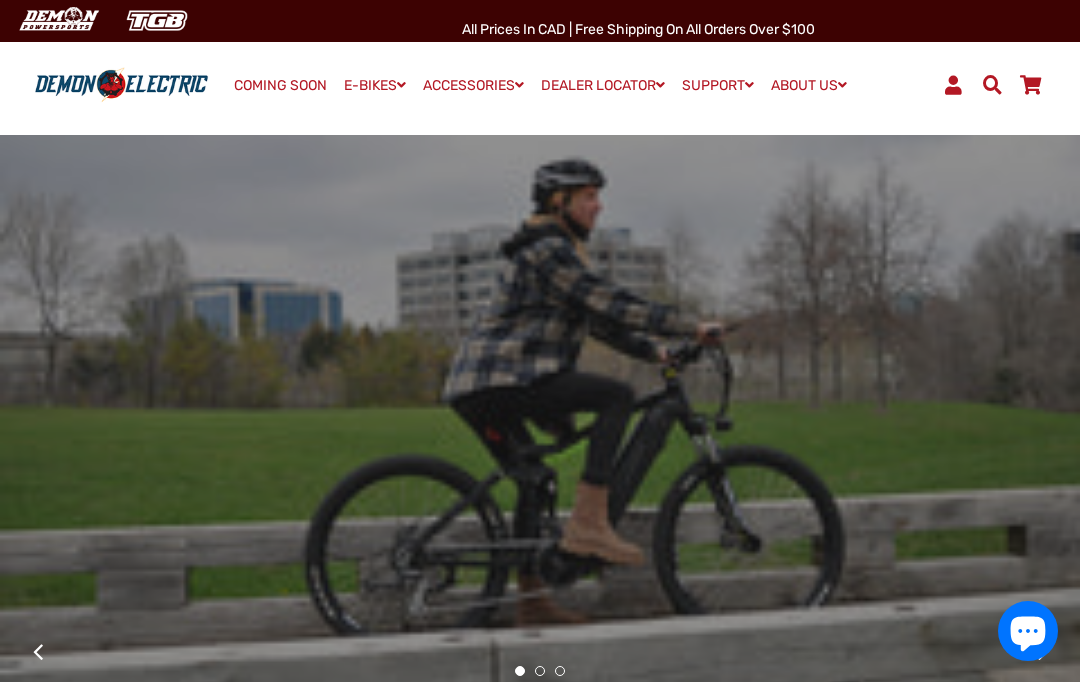 scroll, scrollTop: 0, scrollLeft: 0, axis: both 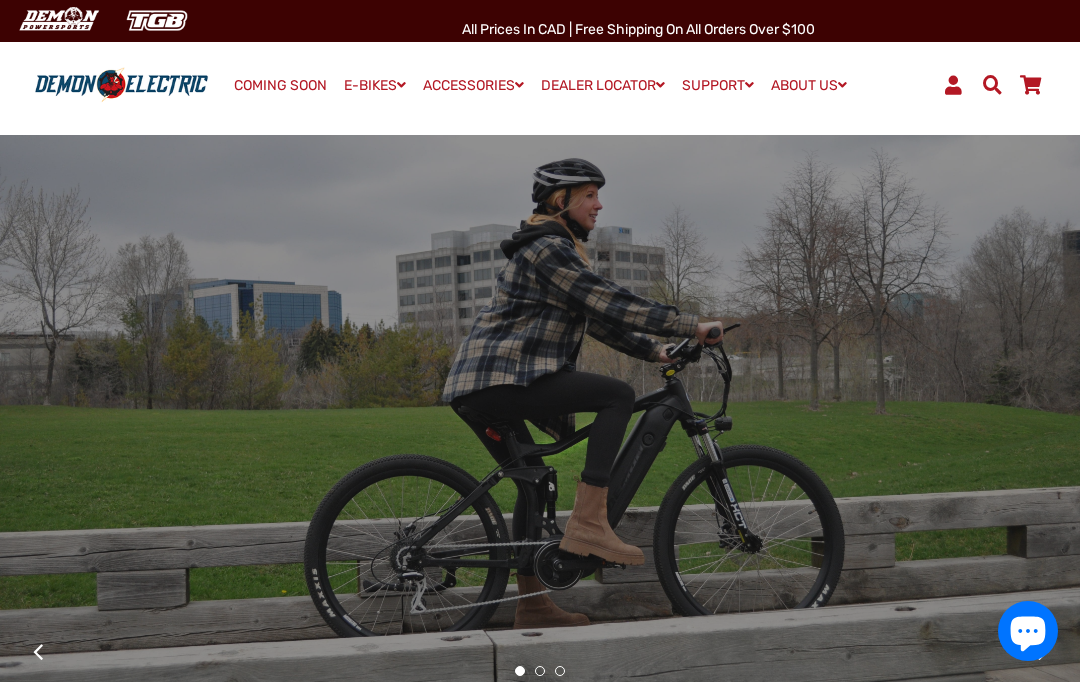 click 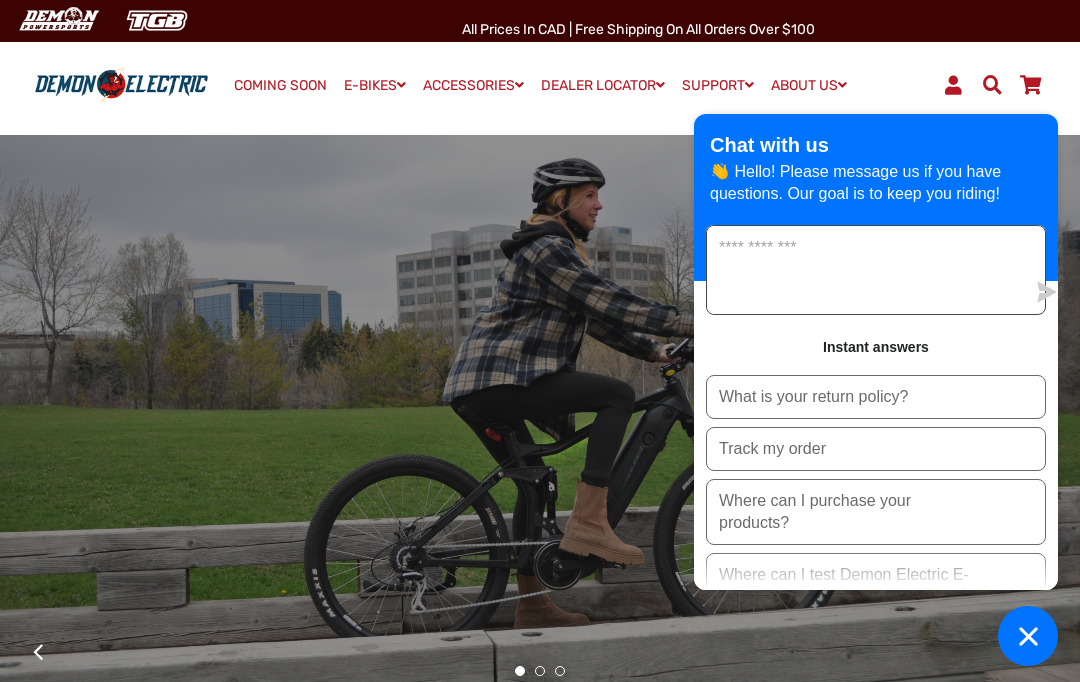click at bounding box center (866, 270) 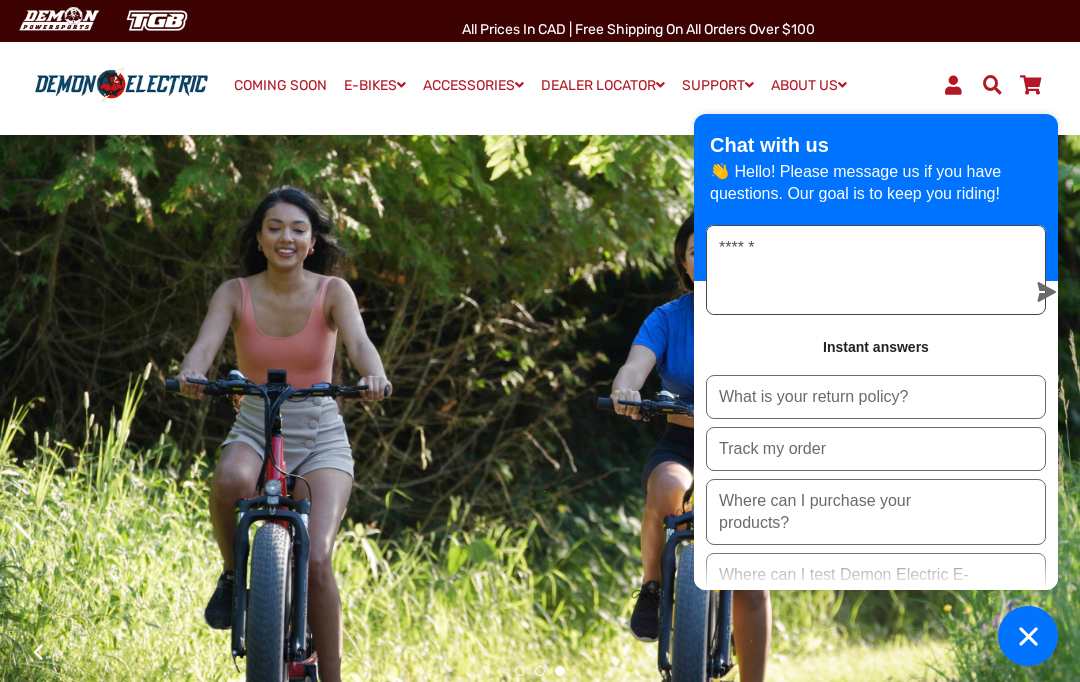 type on "*" 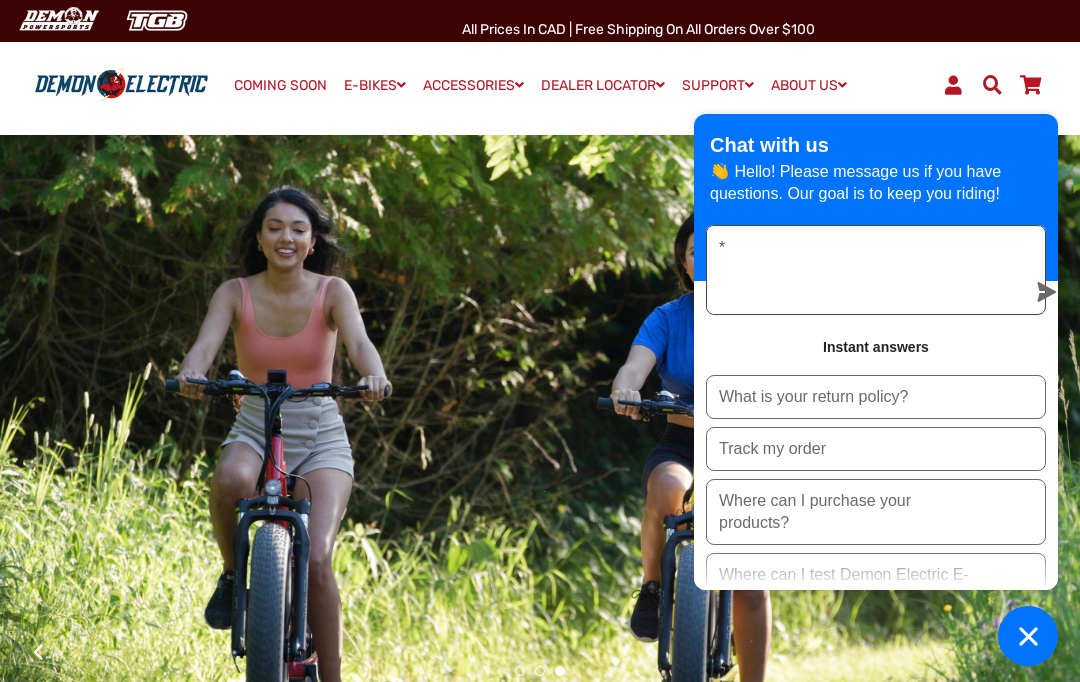type 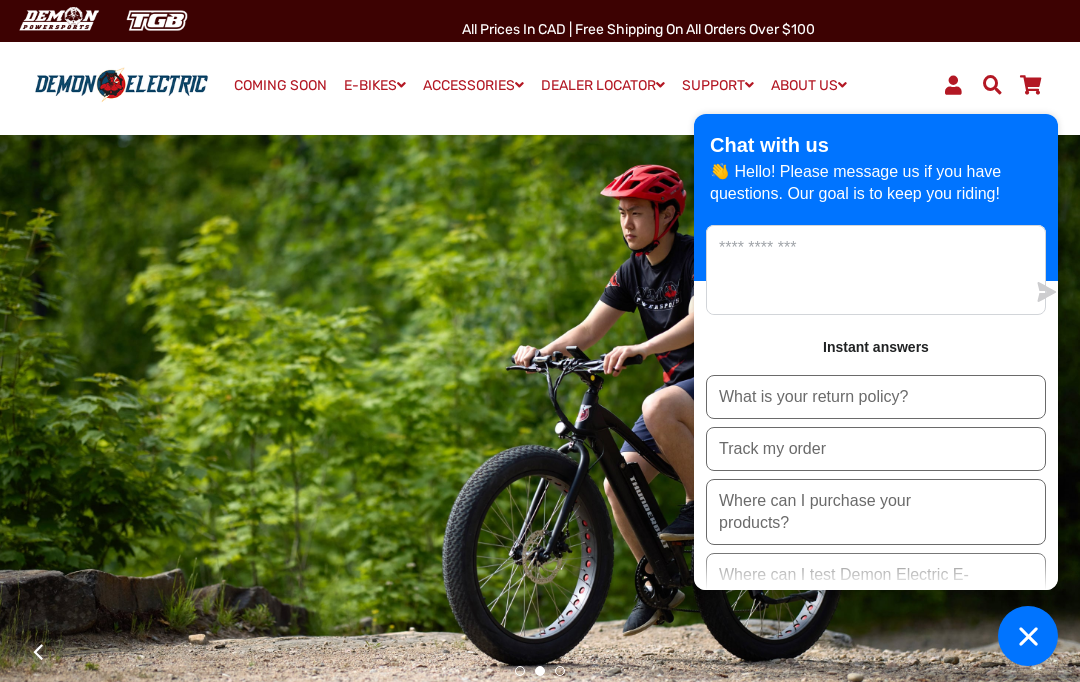 click 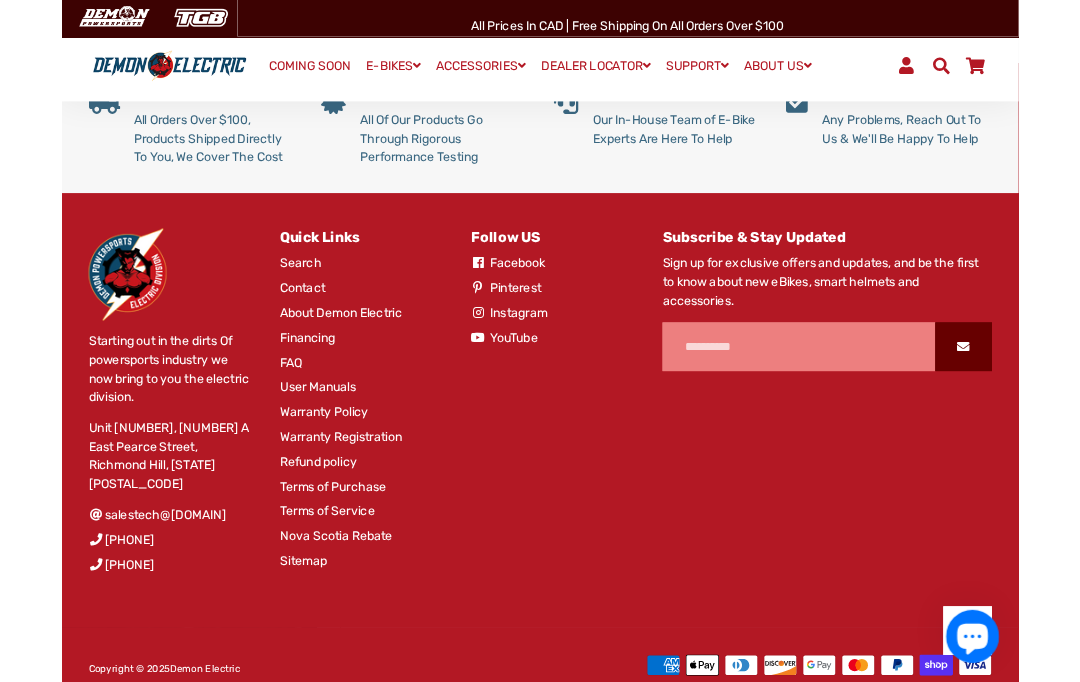 scroll, scrollTop: 3781, scrollLeft: 0, axis: vertical 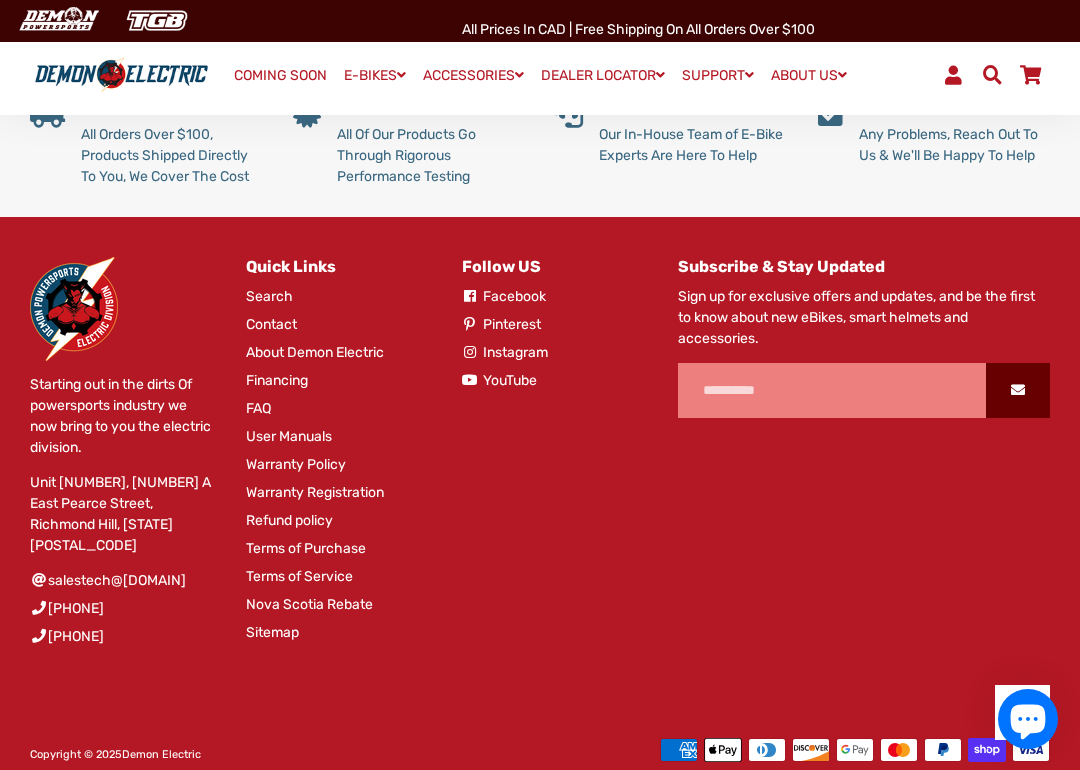 click on "Contact" at bounding box center (271, 324) 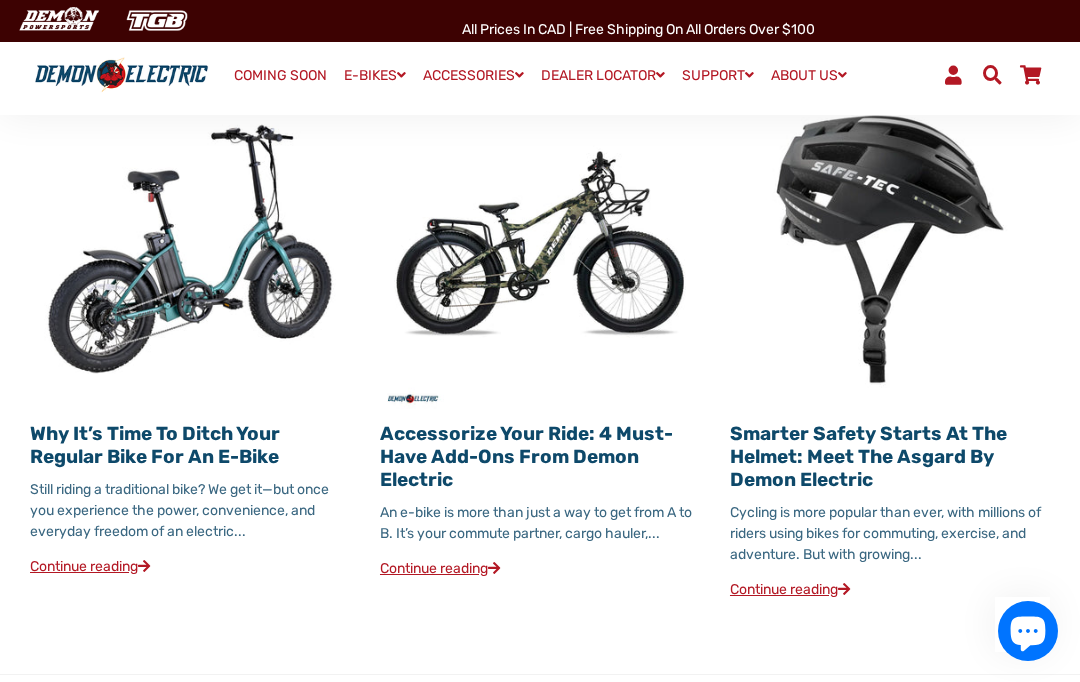 scroll, scrollTop: 2148, scrollLeft: 0, axis: vertical 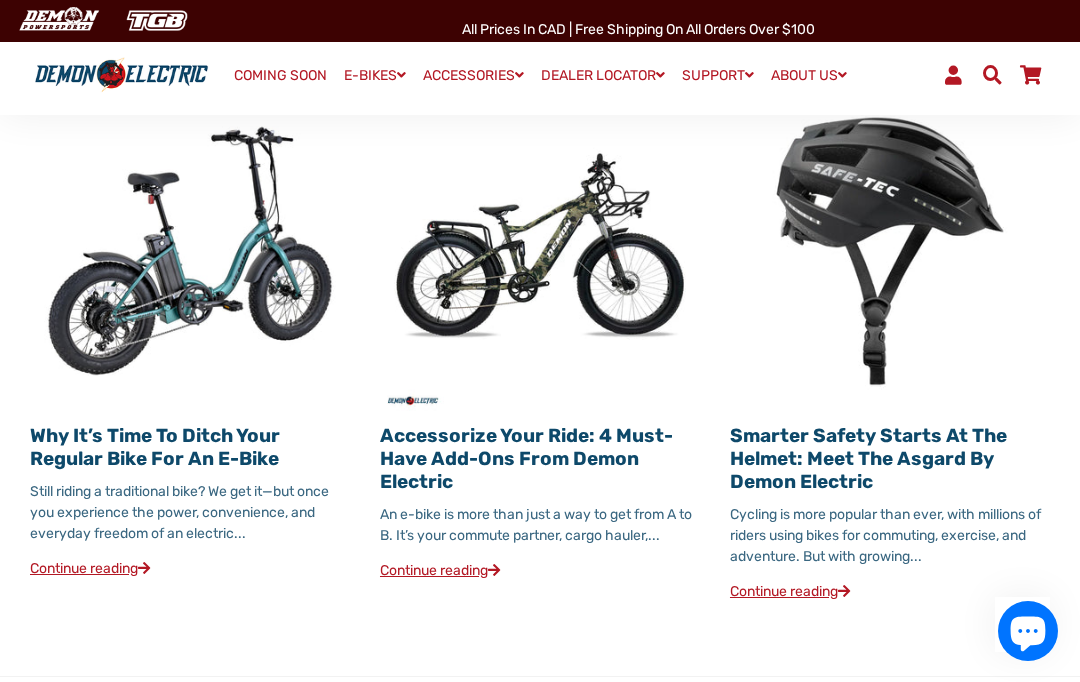 click 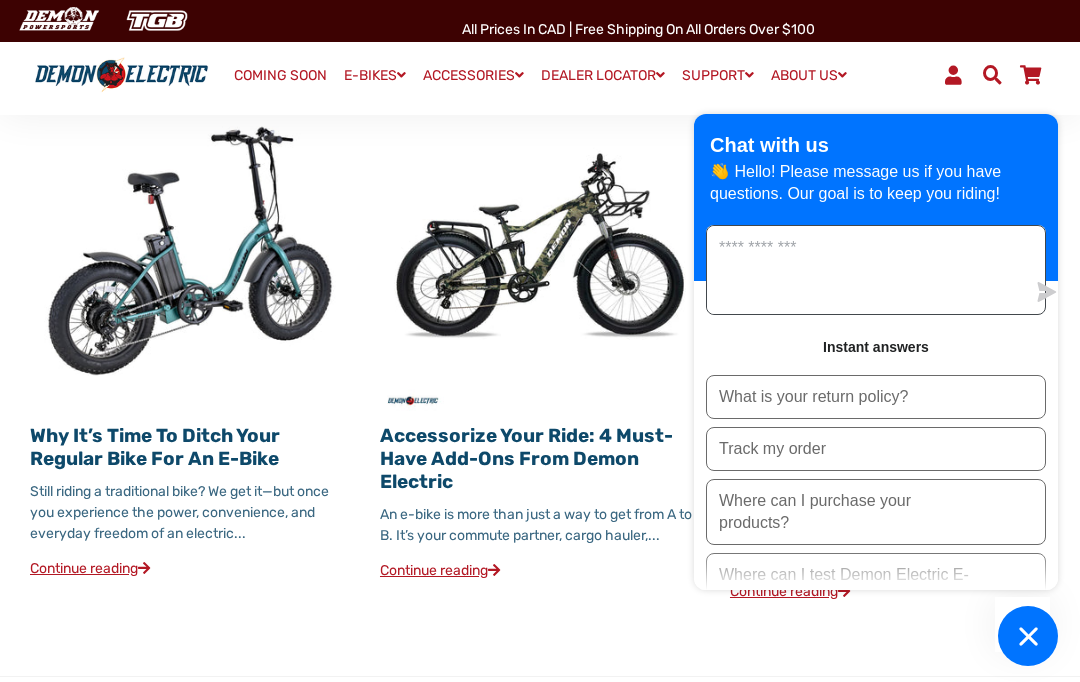 click at bounding box center [866, 270] 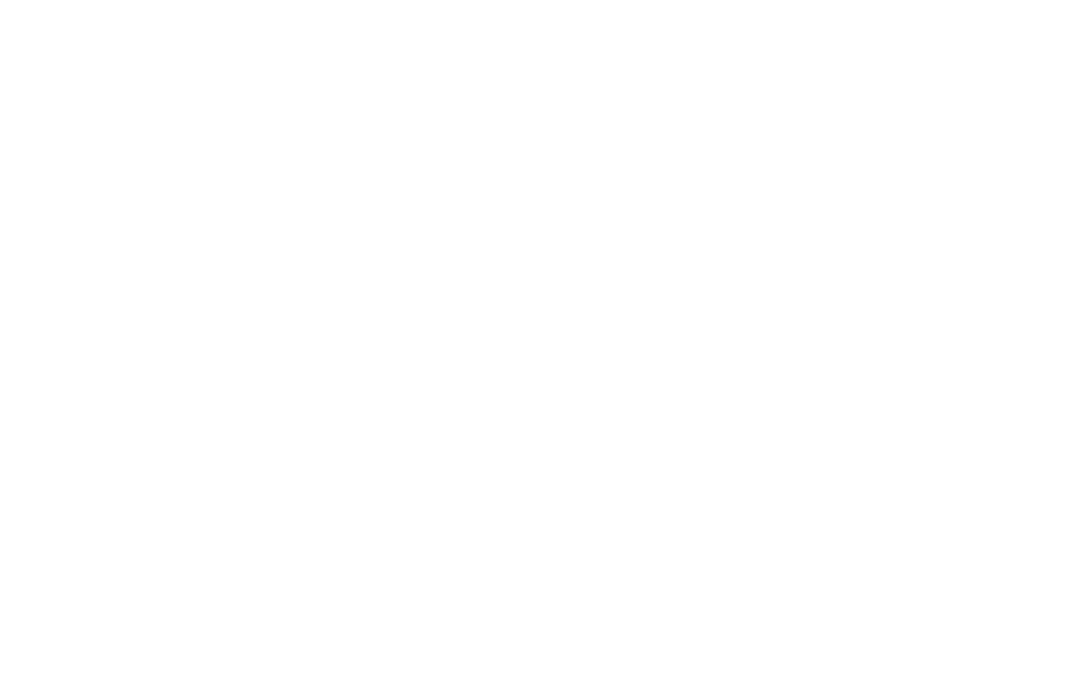 scroll, scrollTop: 0, scrollLeft: 0, axis: both 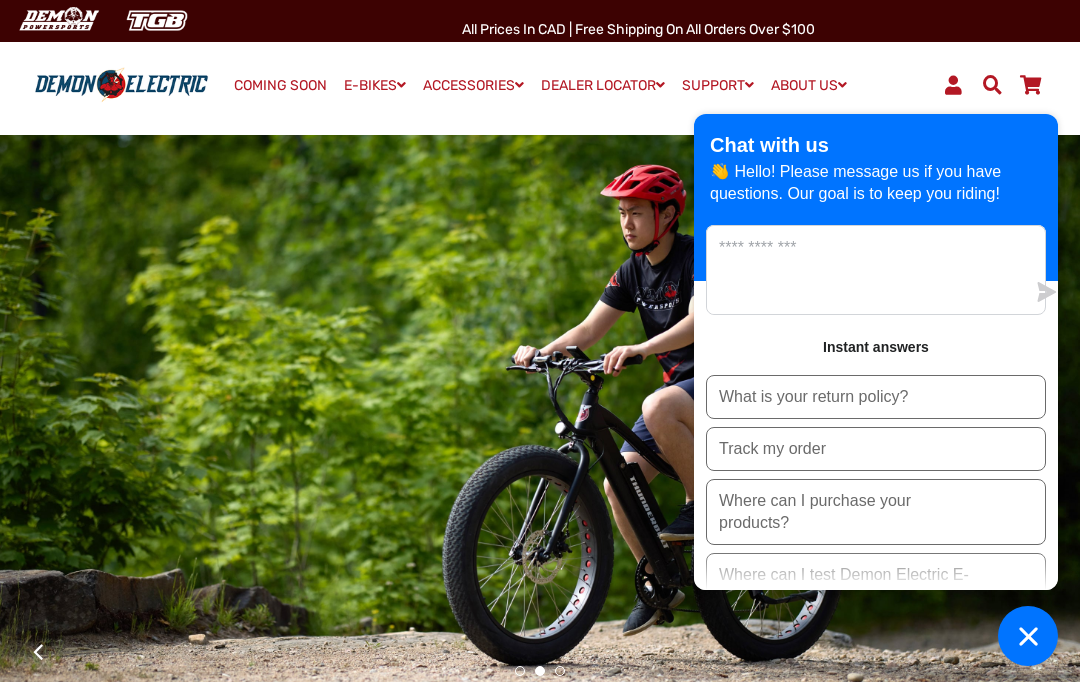 click 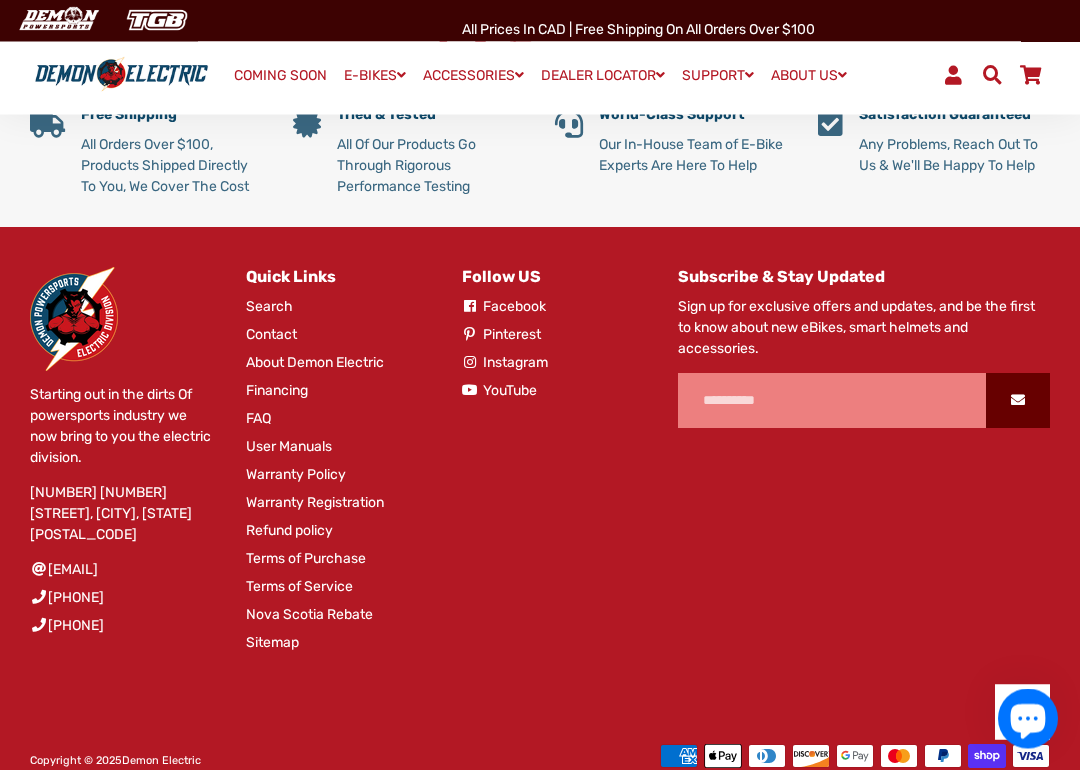 scroll, scrollTop: 3771, scrollLeft: 0, axis: vertical 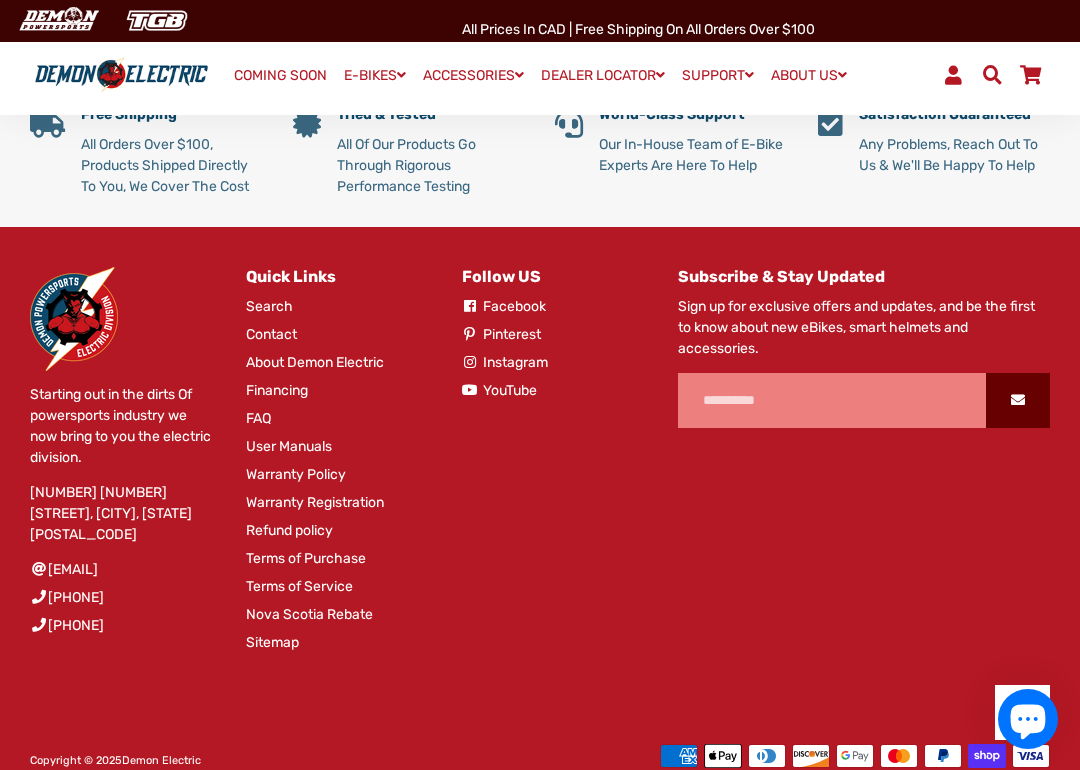 click on "Contact" at bounding box center [271, 334] 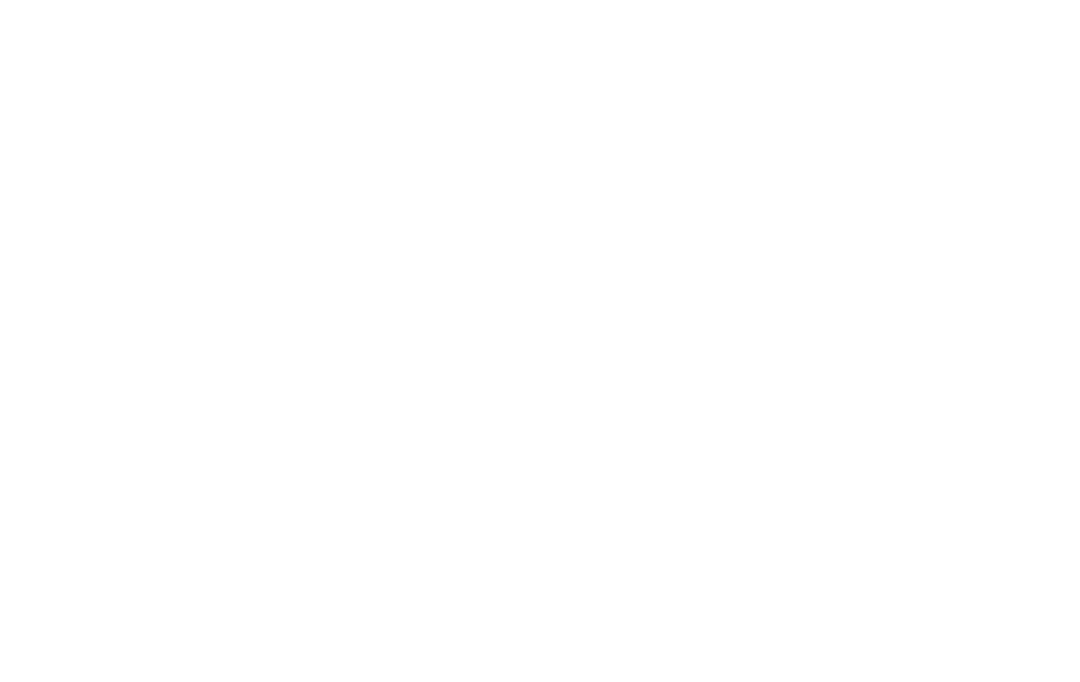 scroll, scrollTop: 0, scrollLeft: 0, axis: both 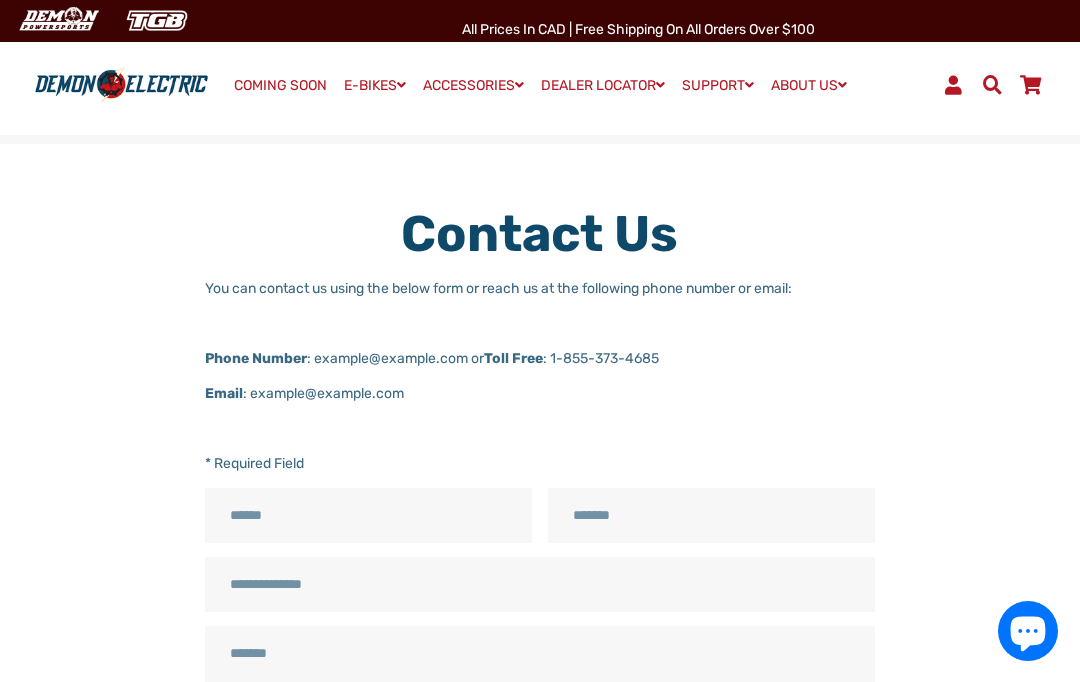 click on "Name" at bounding box center [368, 515] 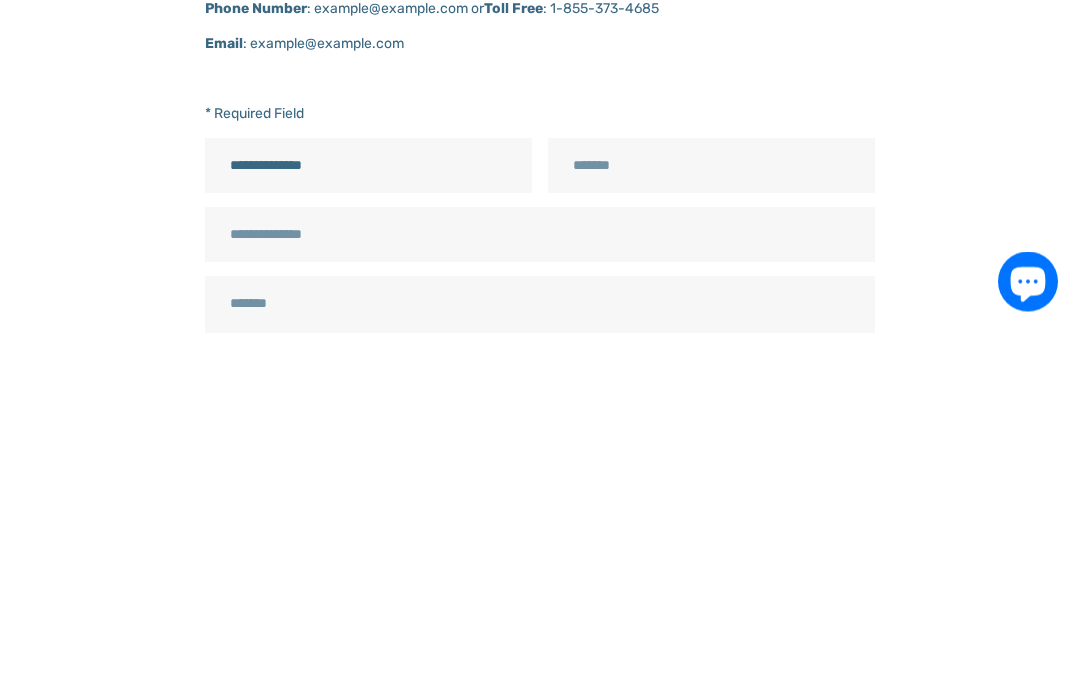 type on "**********" 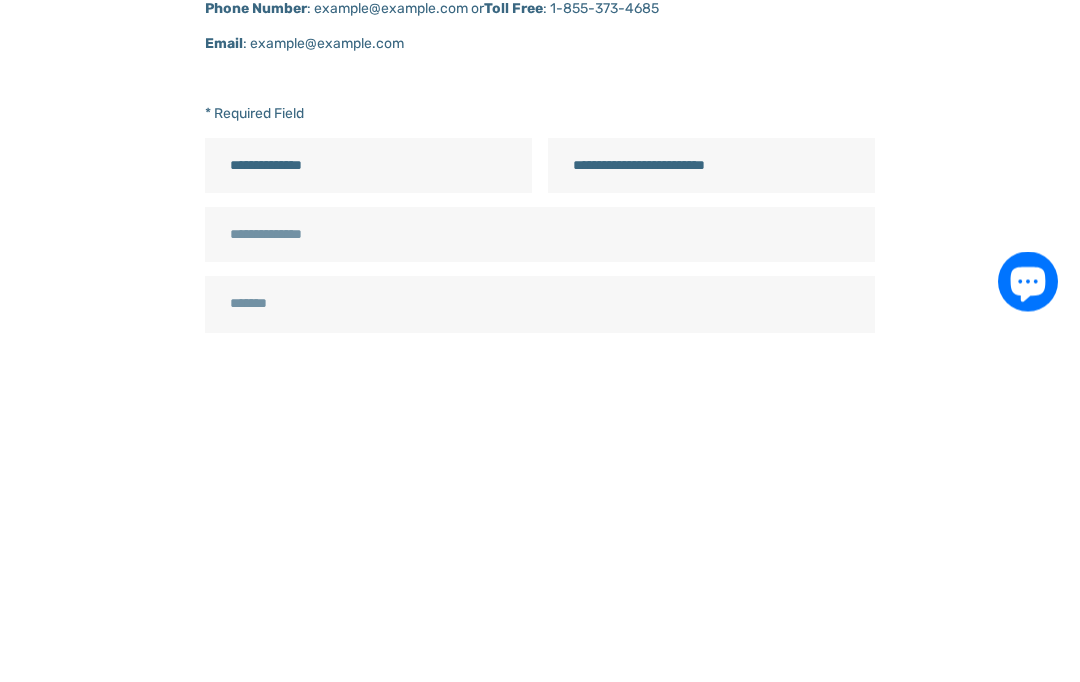 type on "**********" 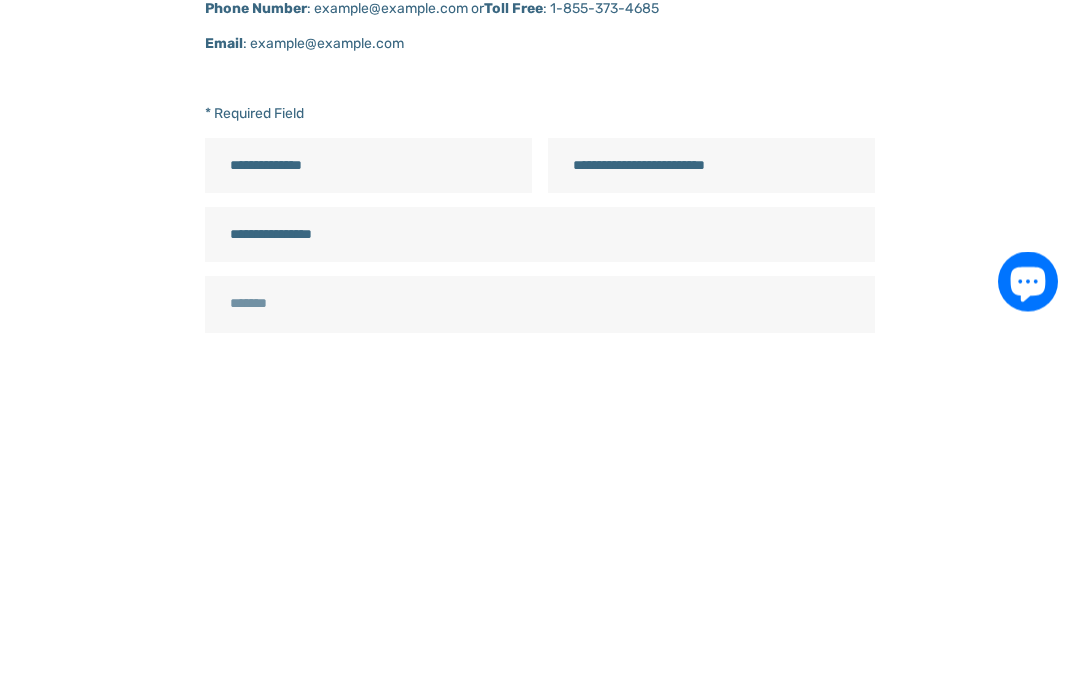 type on "**********" 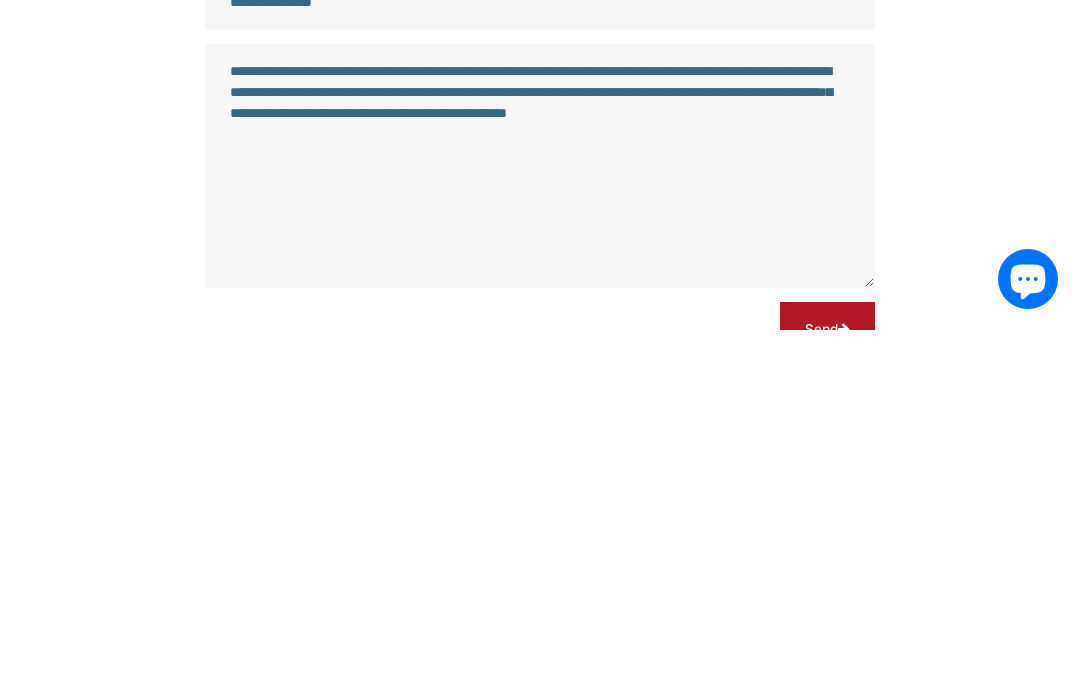 scroll, scrollTop: 582, scrollLeft: 0, axis: vertical 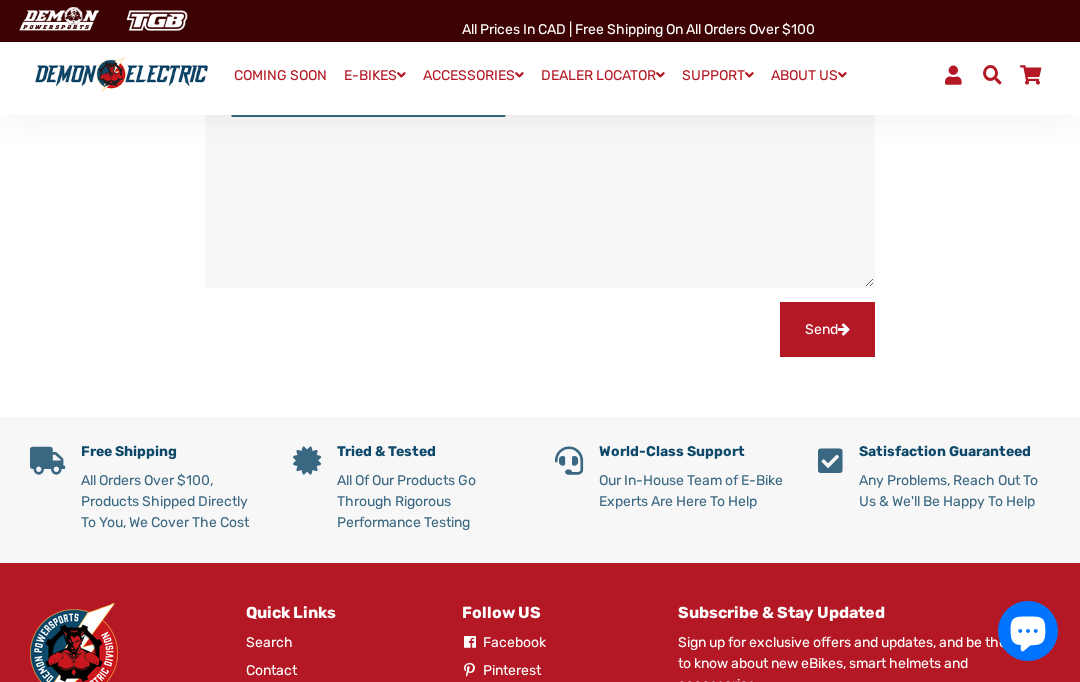 type on "**********" 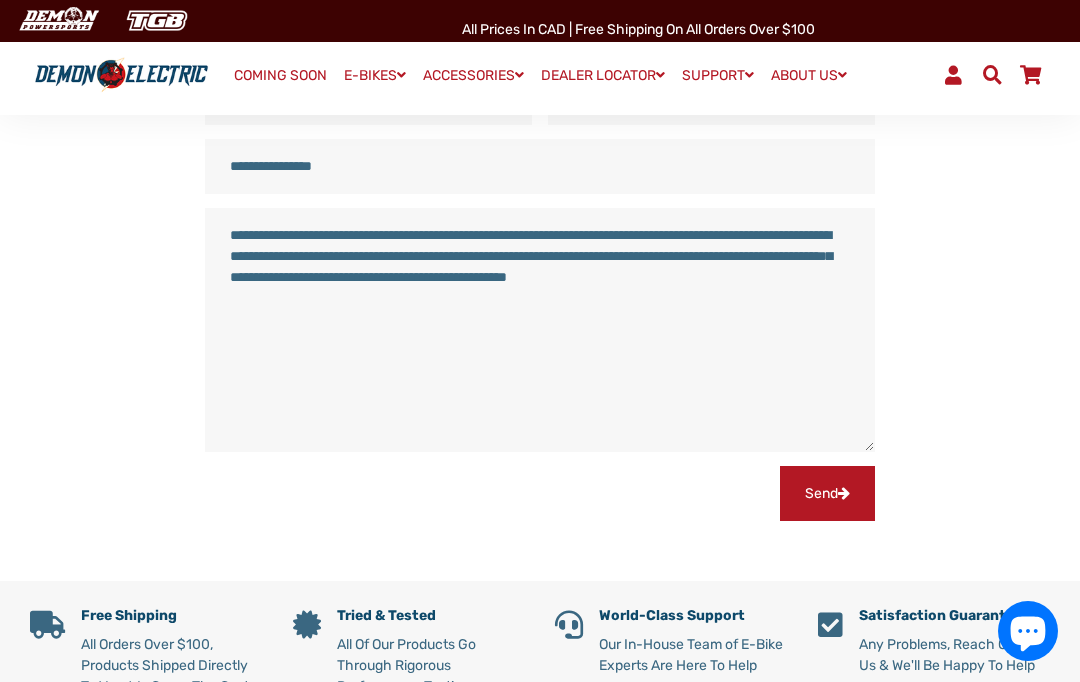 click on "Send" at bounding box center [827, 493] 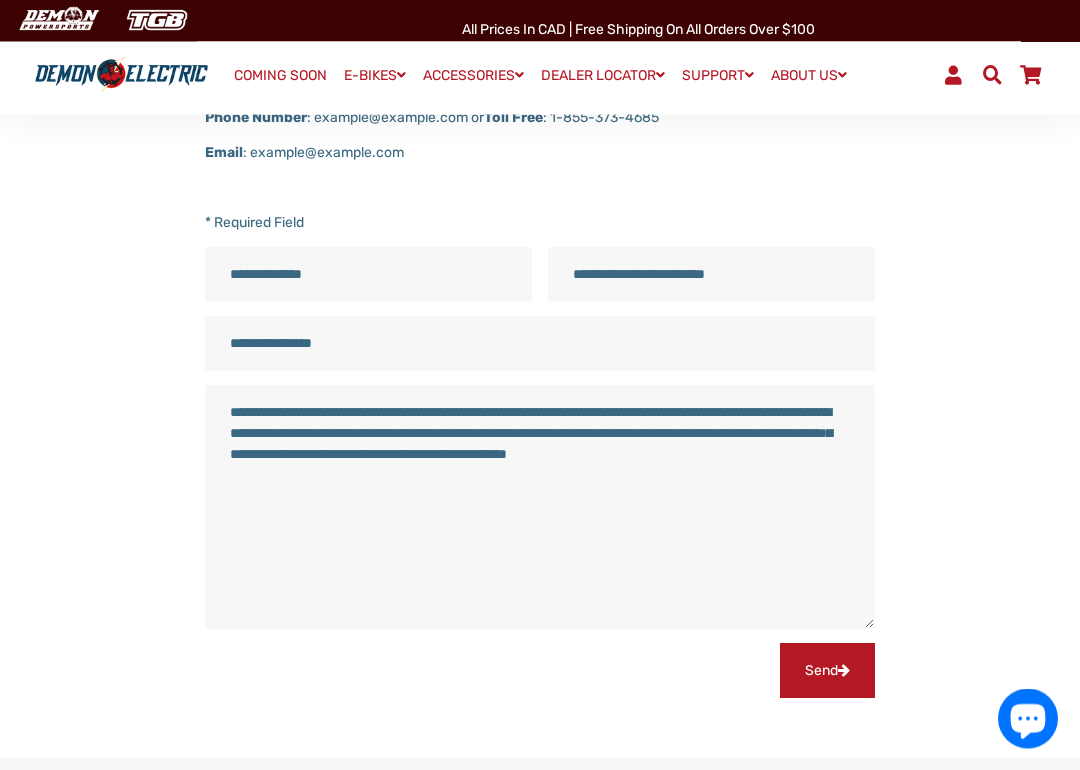 scroll, scrollTop: 243, scrollLeft: 0, axis: vertical 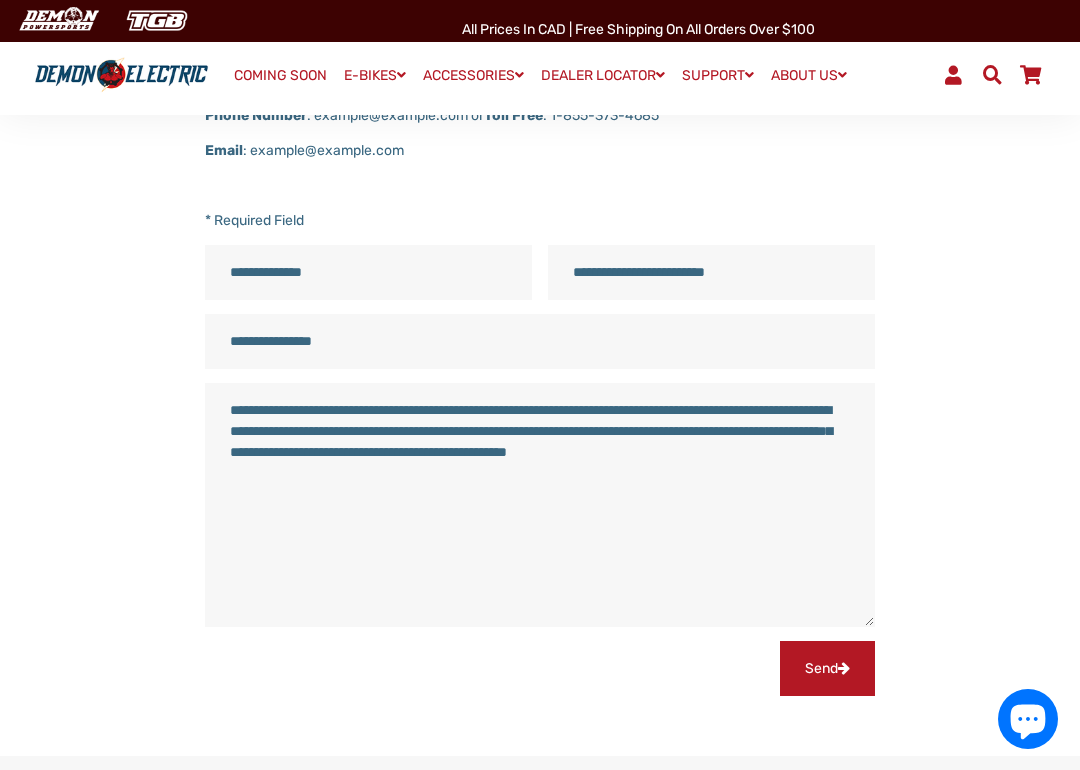 click on "**********" at bounding box center [540, 341] 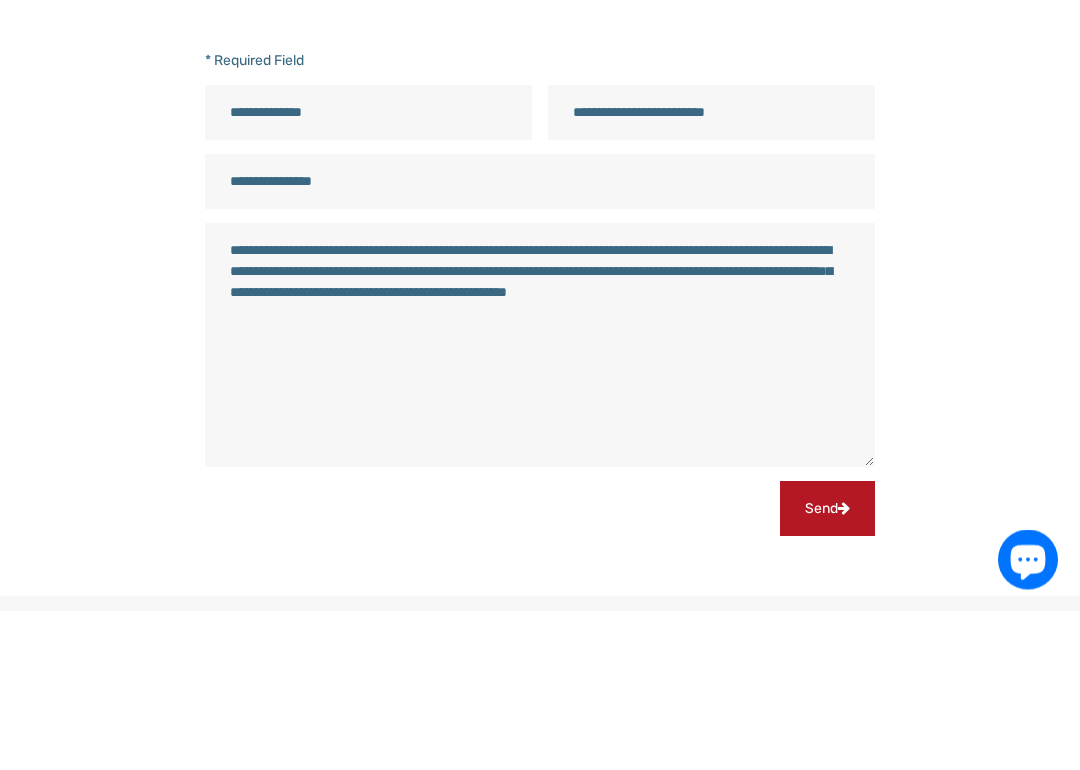 click on "**********" at bounding box center (540, 341) 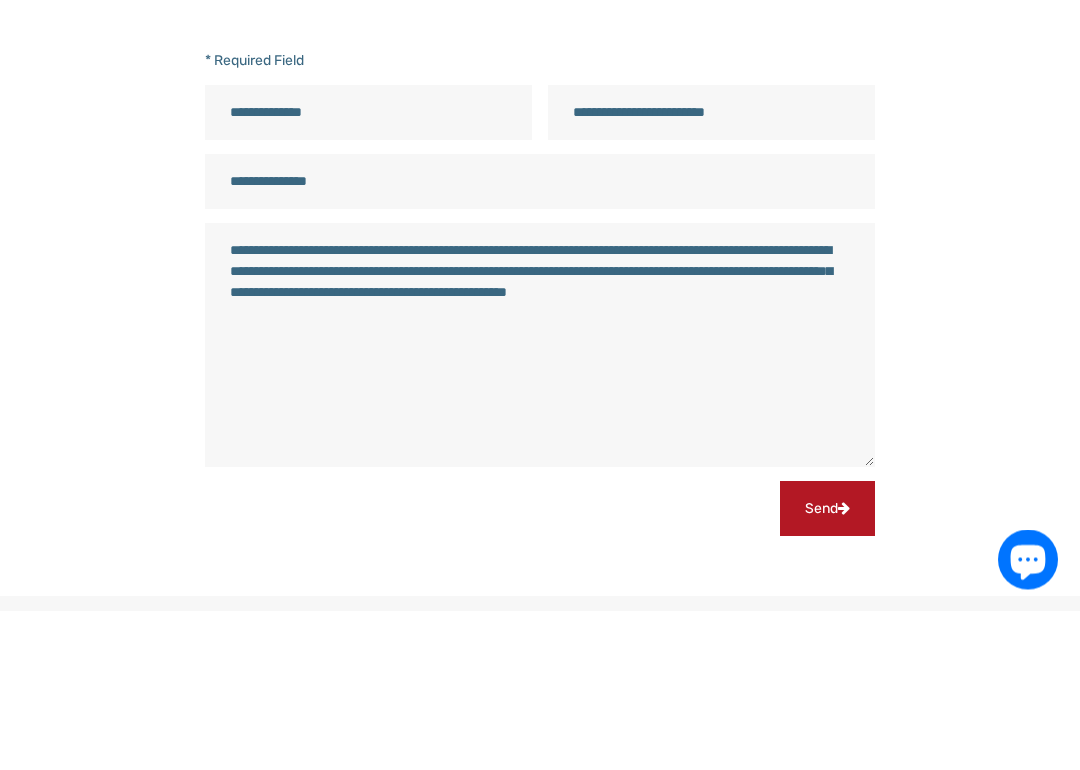 click on "**********" at bounding box center [540, 505] 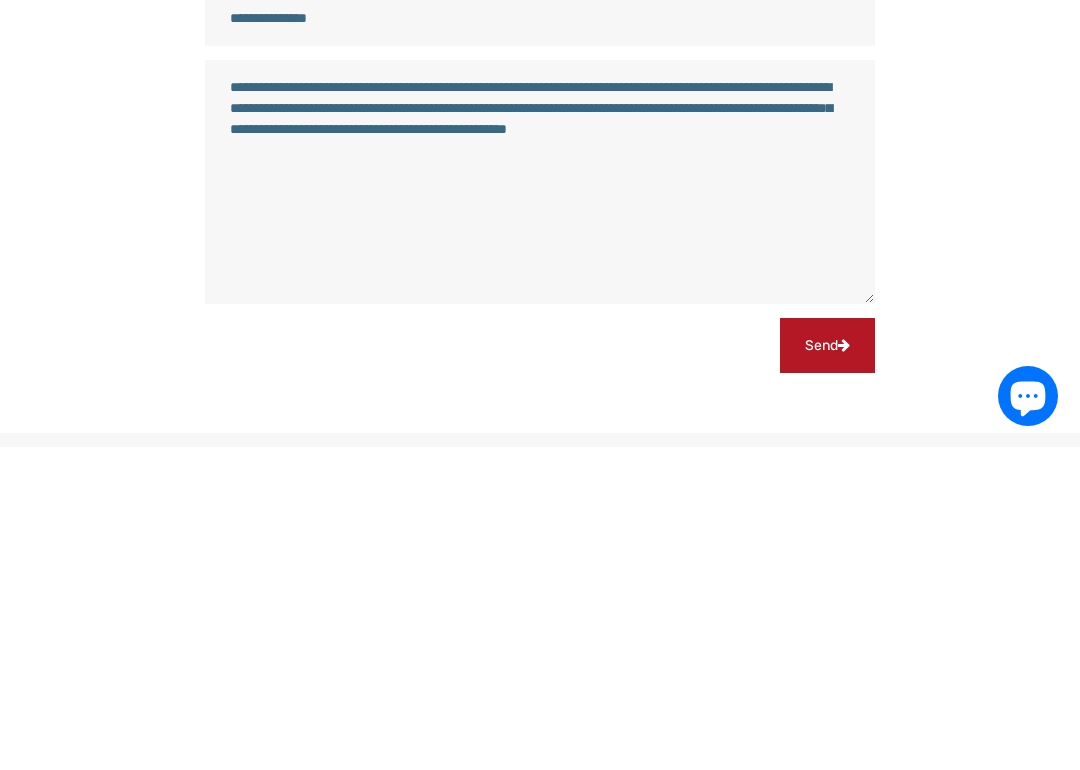 click on "Send" at bounding box center (827, 668) 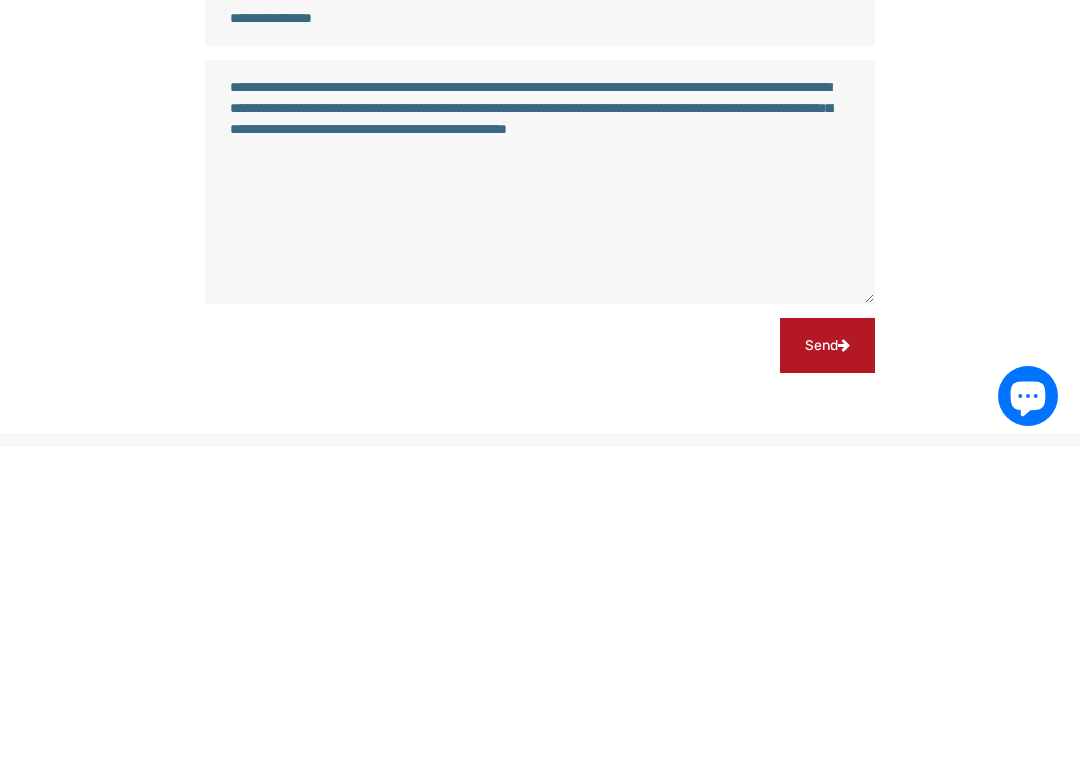 type on "**********" 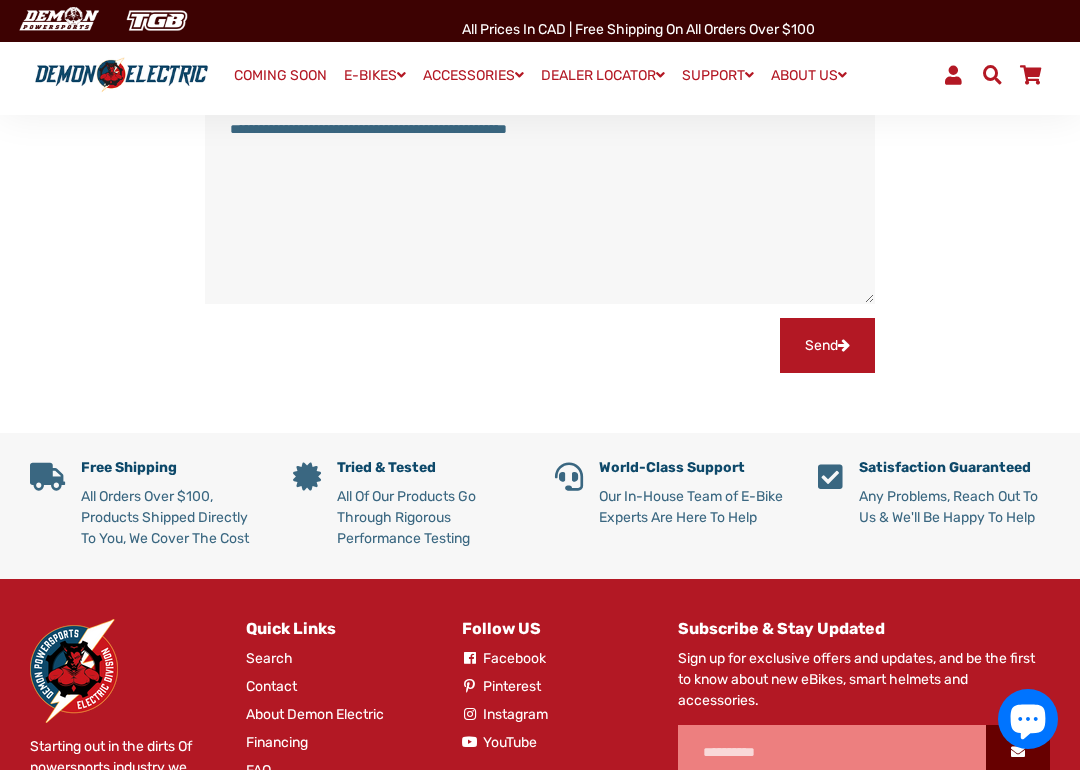 click on "Send" at bounding box center [827, 345] 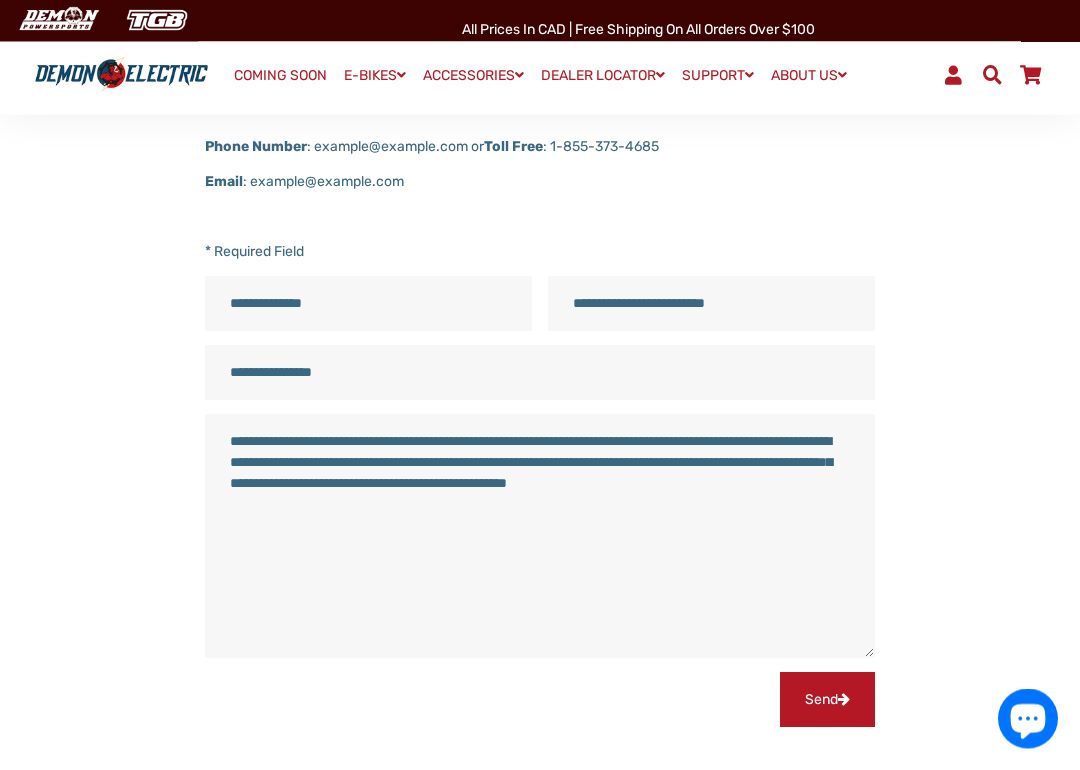 scroll, scrollTop: 213, scrollLeft: 0, axis: vertical 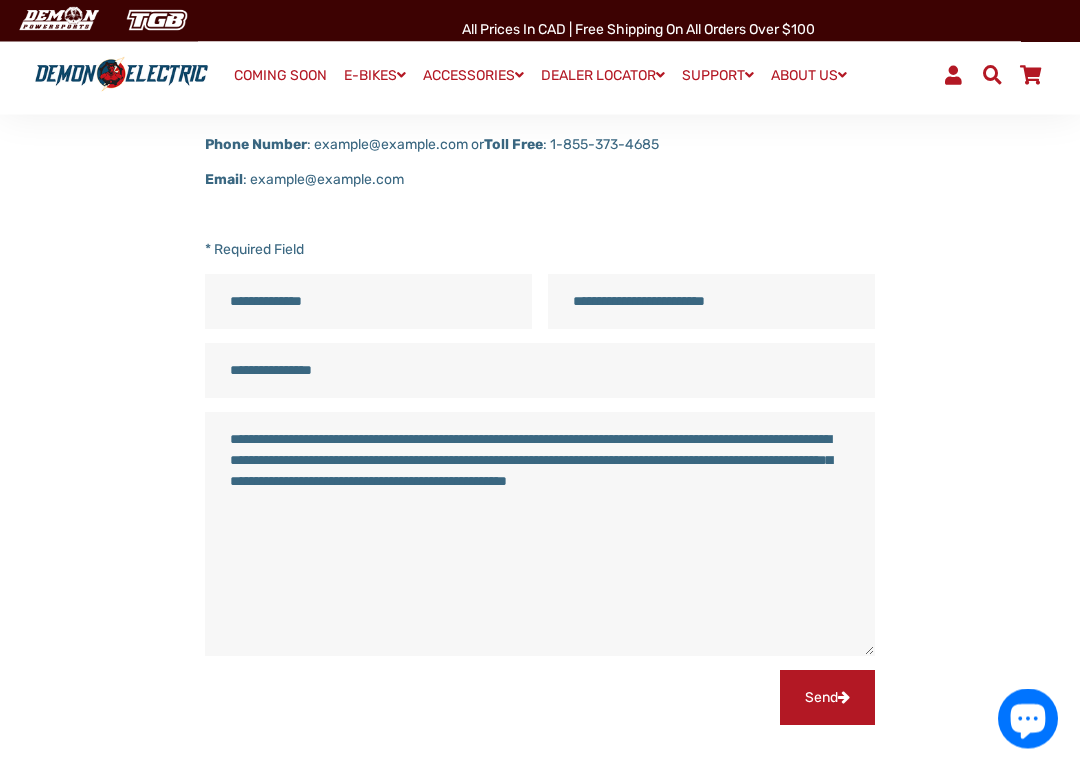 click on "**********" at bounding box center (525, 358) 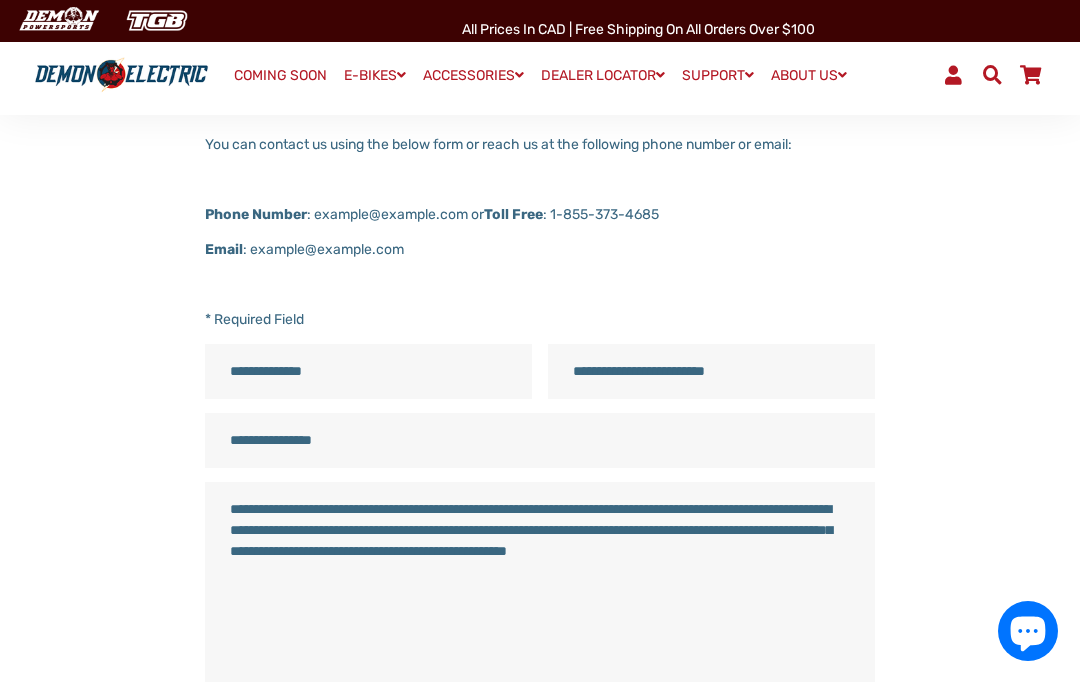 scroll, scrollTop: 140, scrollLeft: 0, axis: vertical 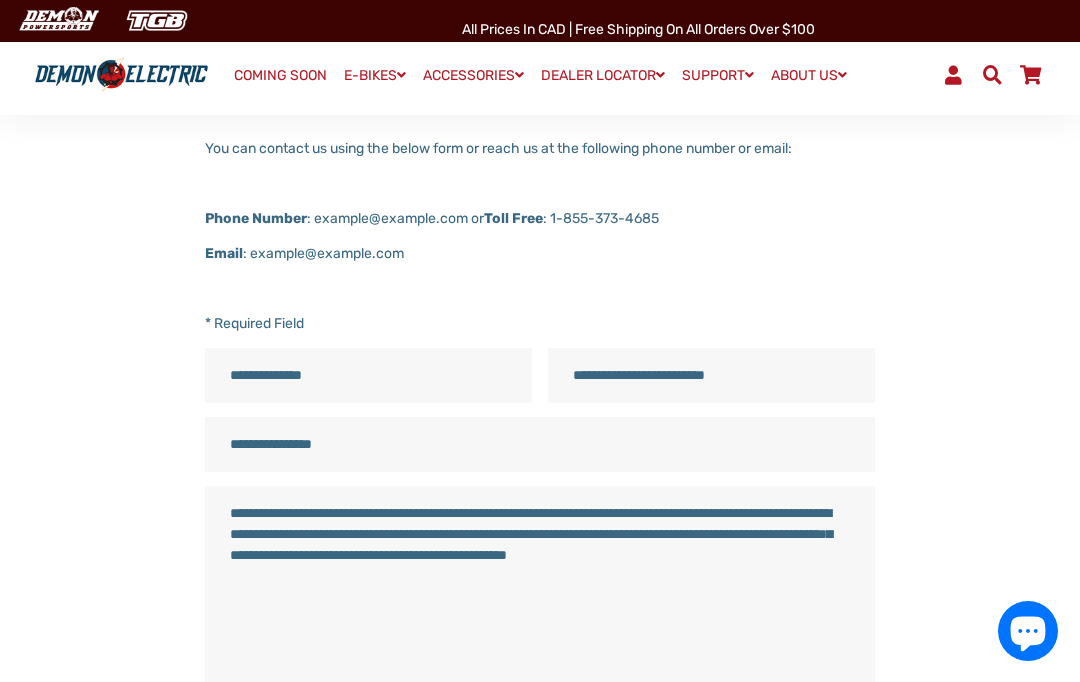 click on "Email : example@example.com" at bounding box center (540, 253) 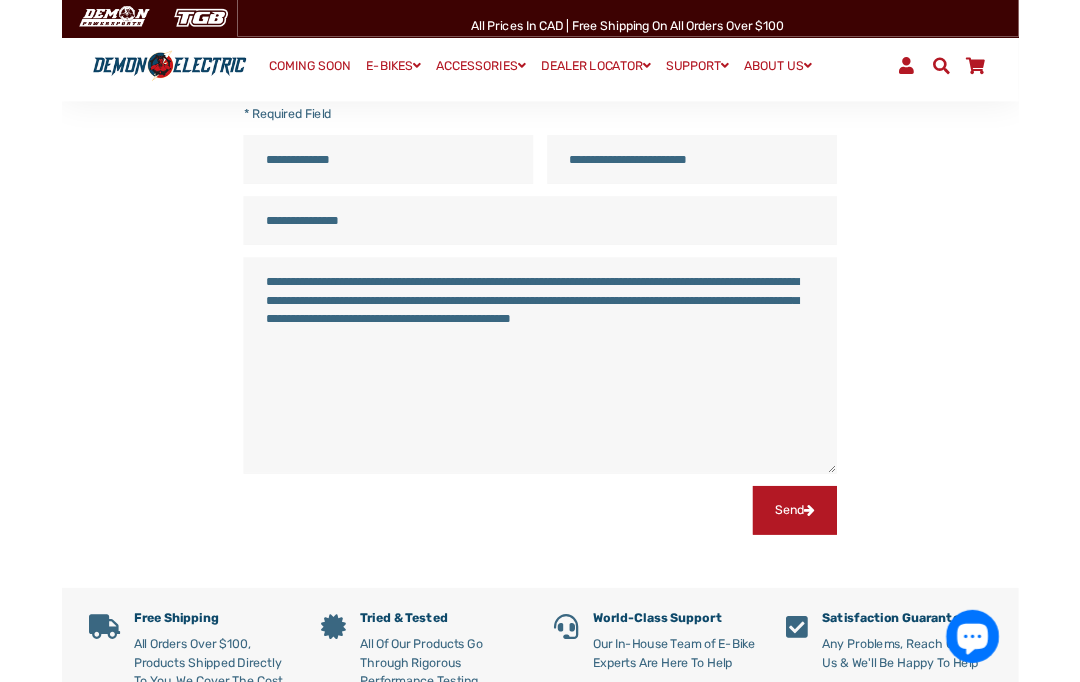 scroll, scrollTop: 336, scrollLeft: 0, axis: vertical 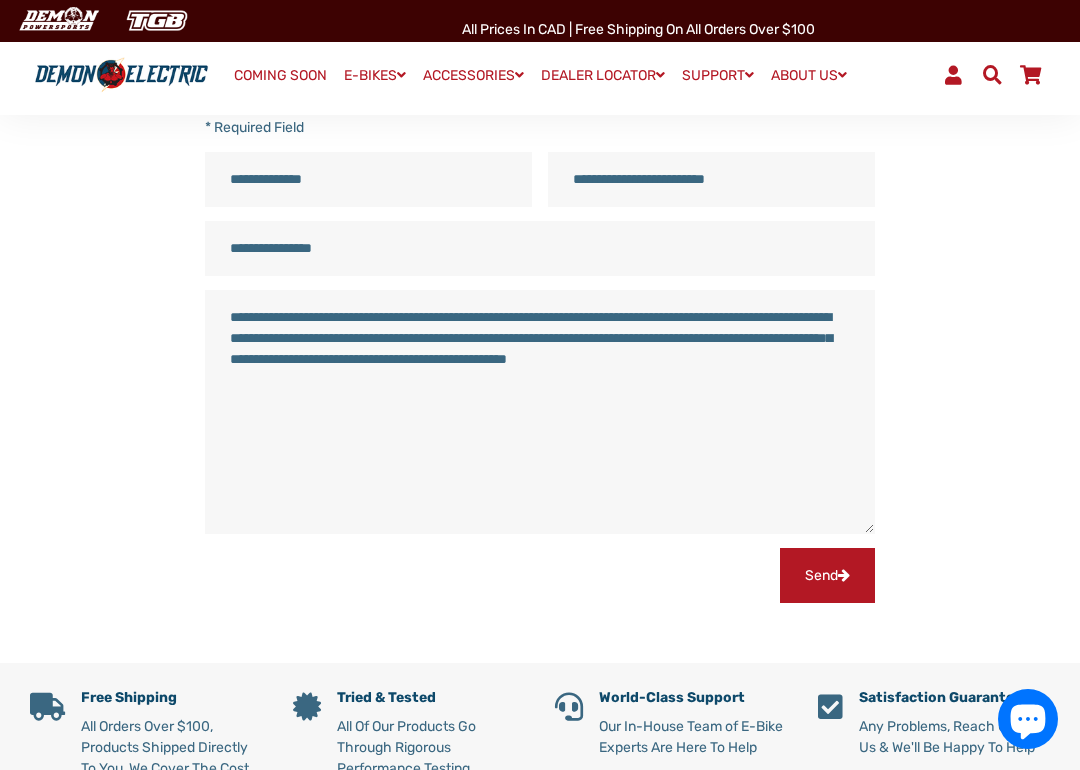 click on "**********" at bounding box center [540, 412] 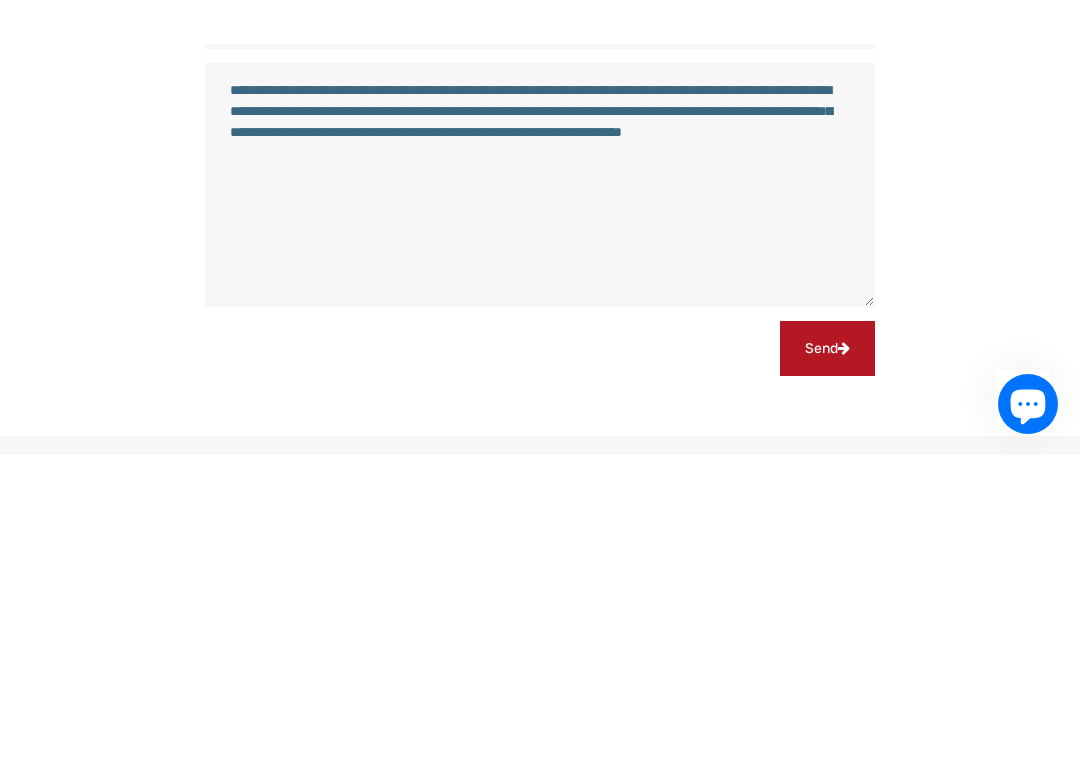 scroll, scrollTop: 297, scrollLeft: 0, axis: vertical 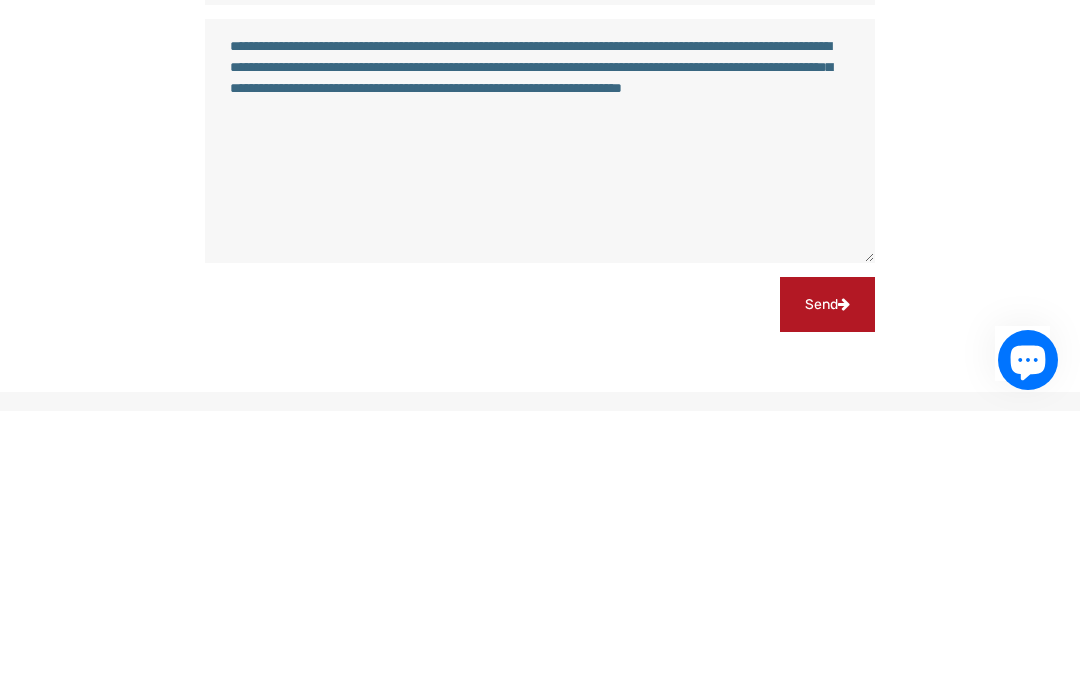 click on "Send" at bounding box center [827, 575] 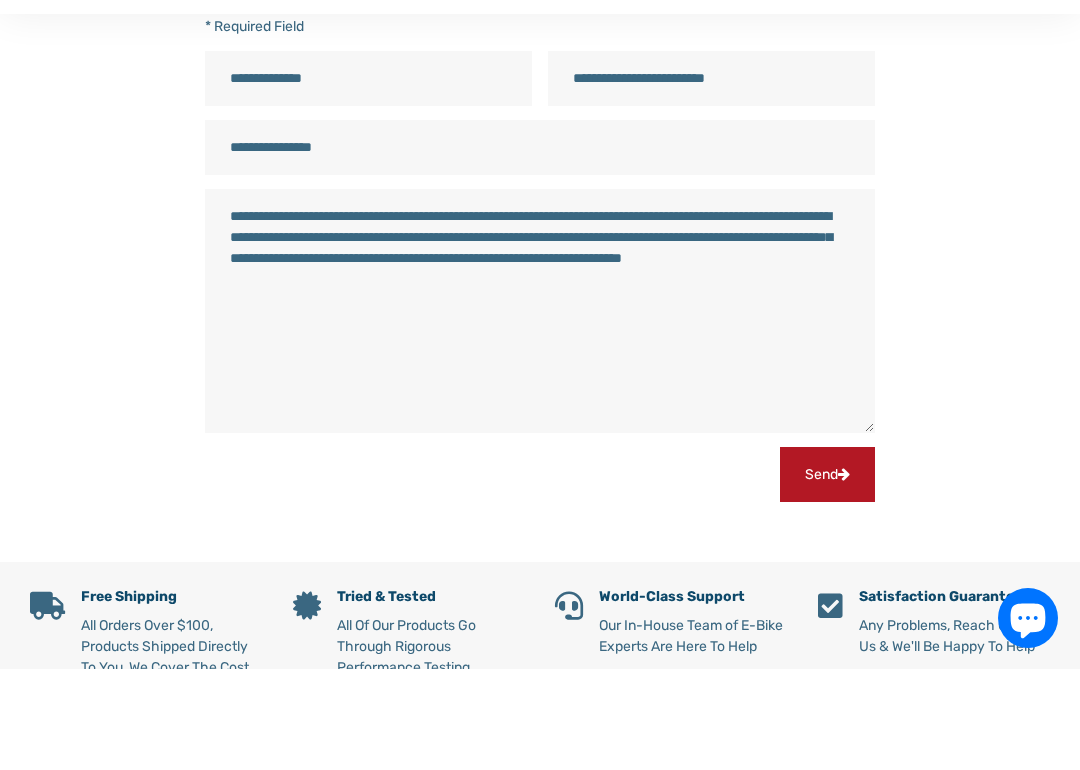 click on "**********" at bounding box center (540, 412) 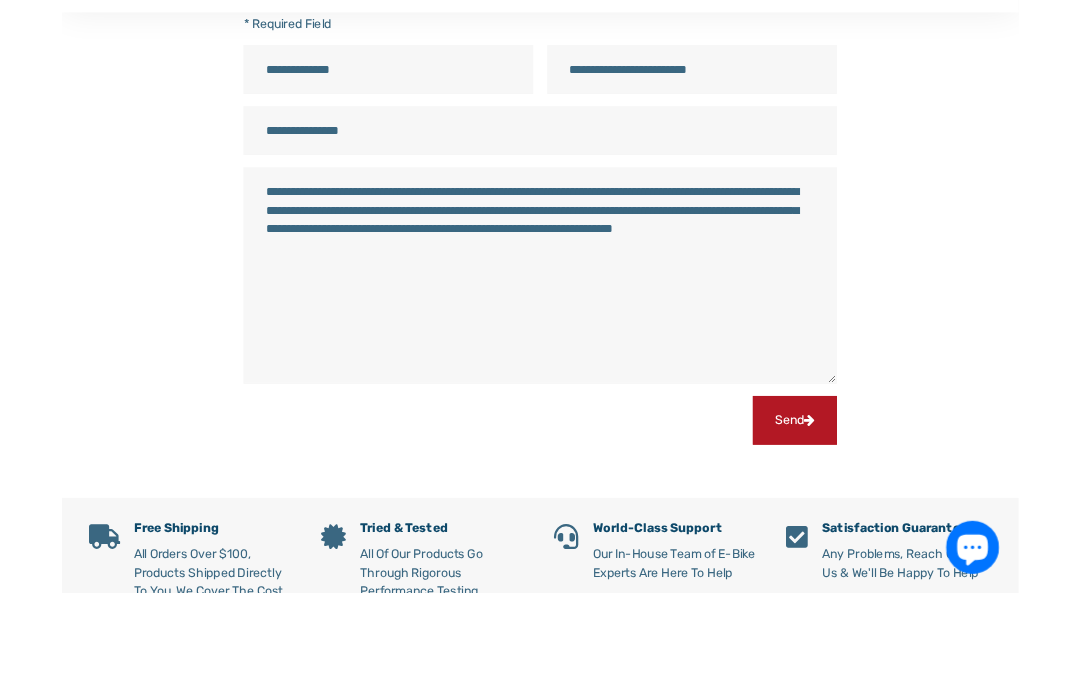 scroll, scrollTop: 319, scrollLeft: 0, axis: vertical 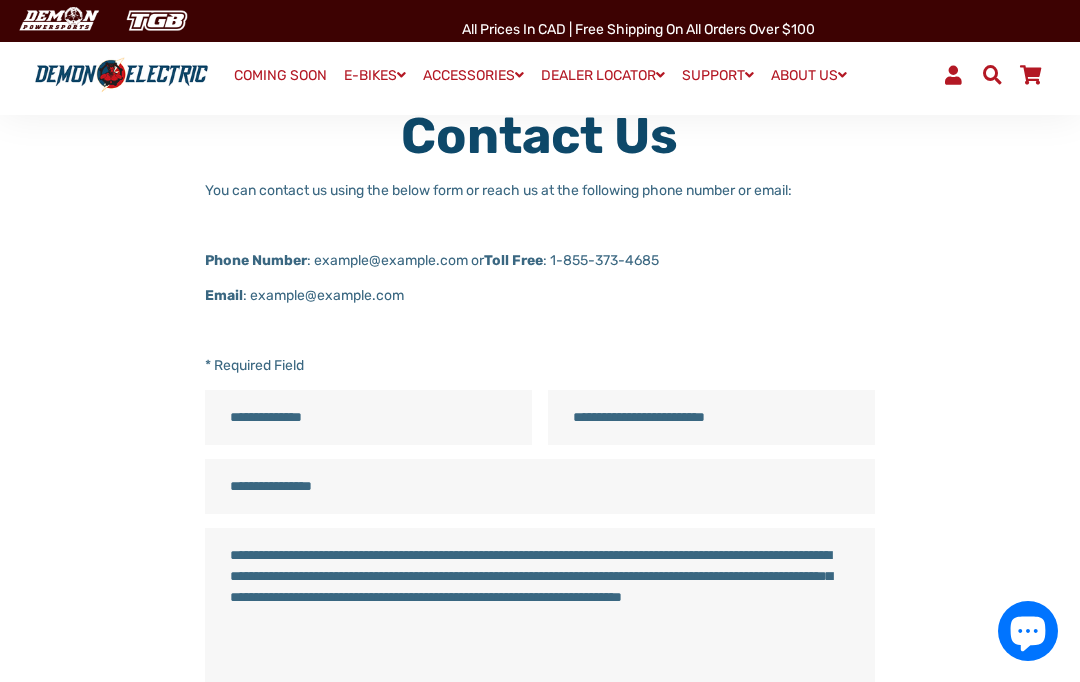type on "**********" 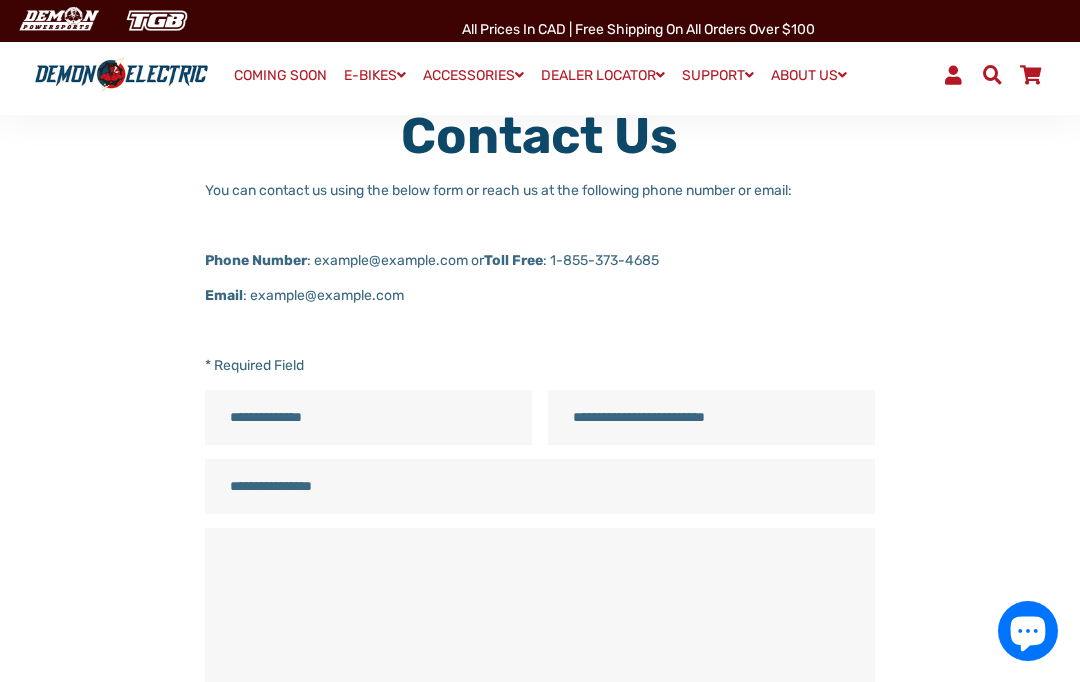 scroll, scrollTop: 134, scrollLeft: 0, axis: vertical 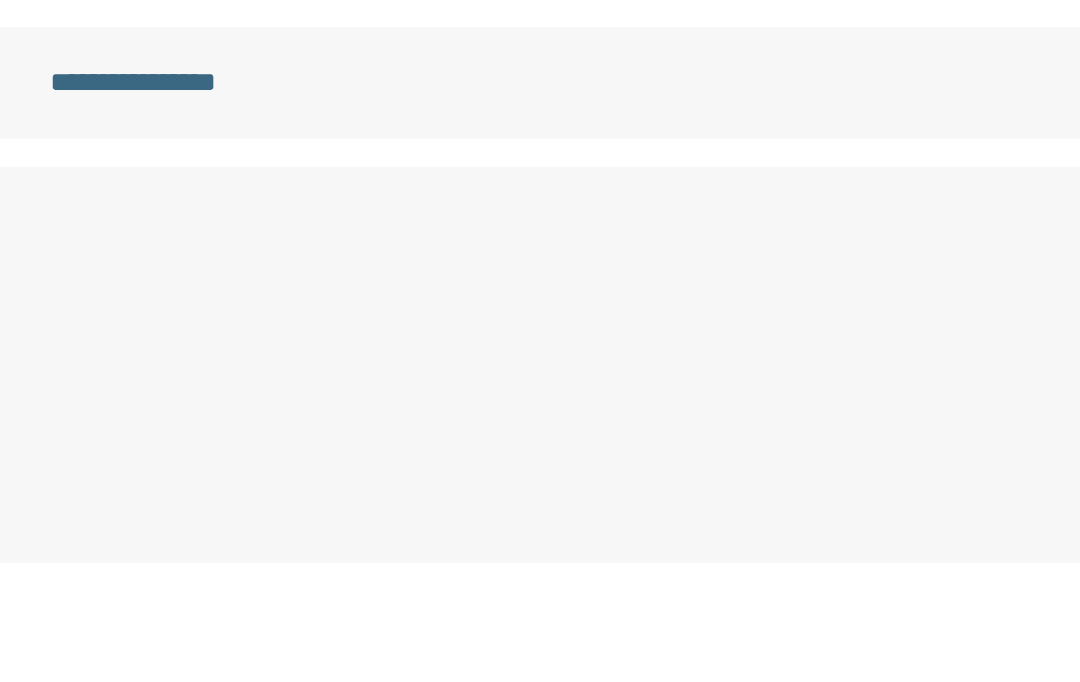 click on "**********" at bounding box center [540, 608] 